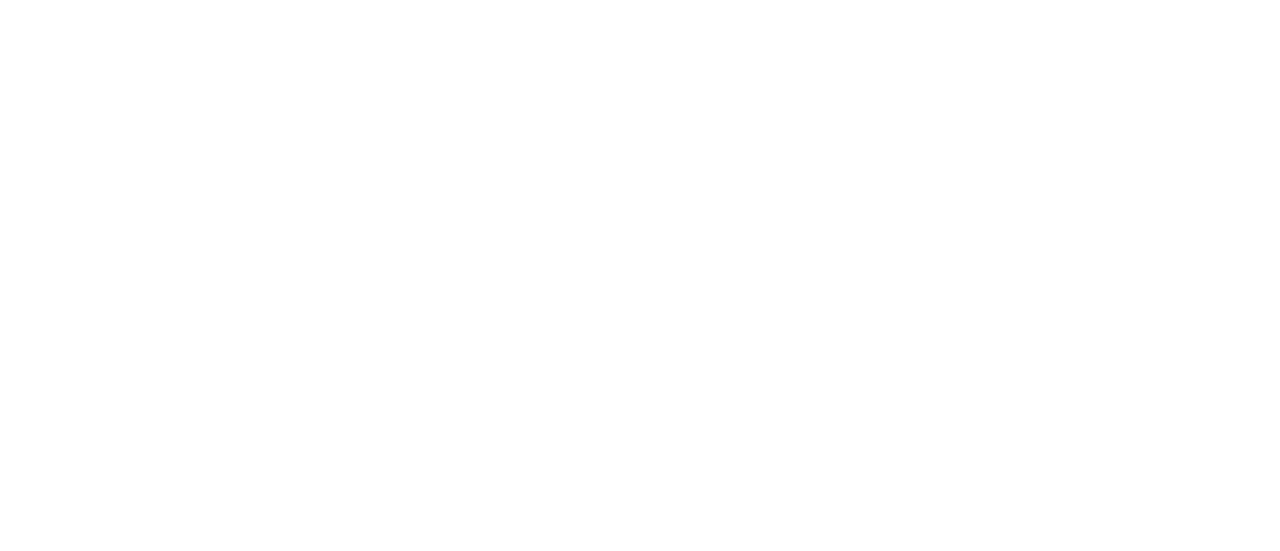 scroll, scrollTop: 0, scrollLeft: 0, axis: both 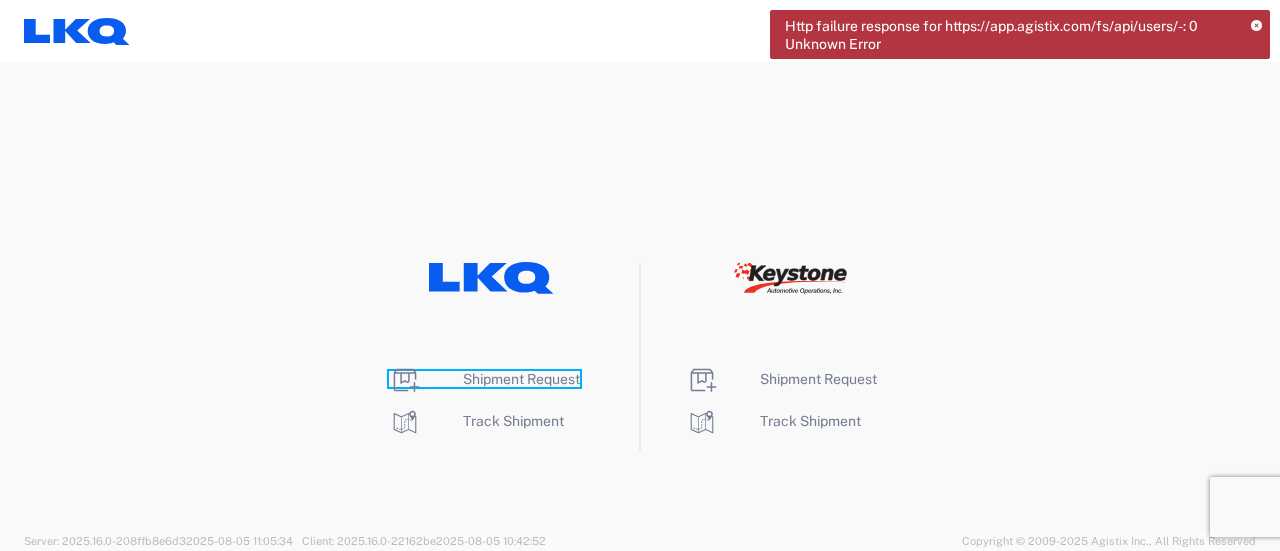 click on "Shipment Request" 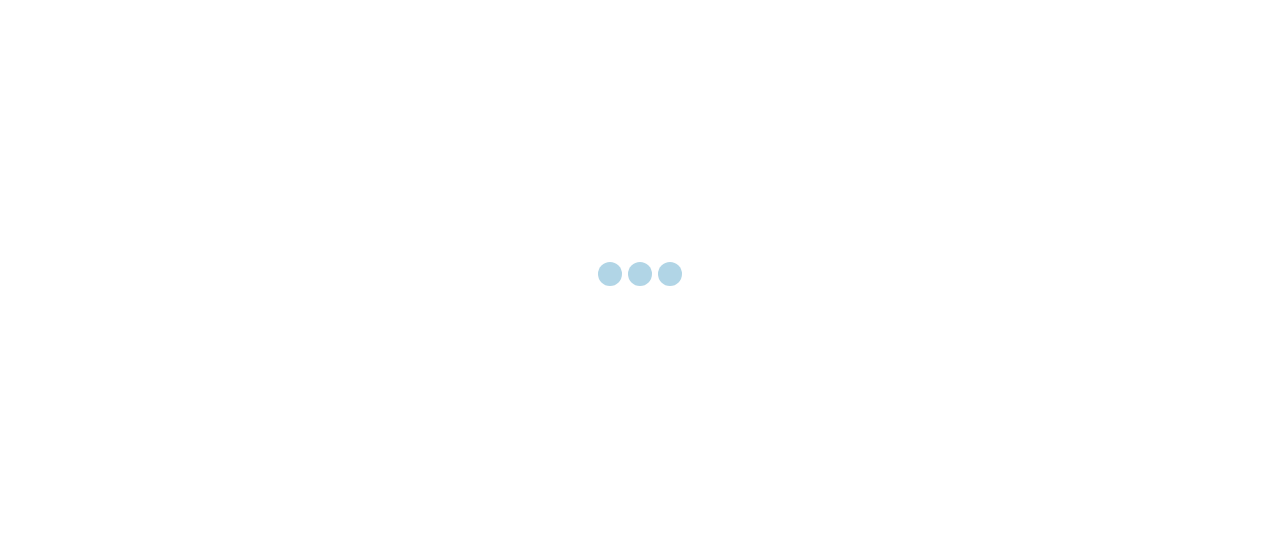 scroll, scrollTop: 0, scrollLeft: 0, axis: both 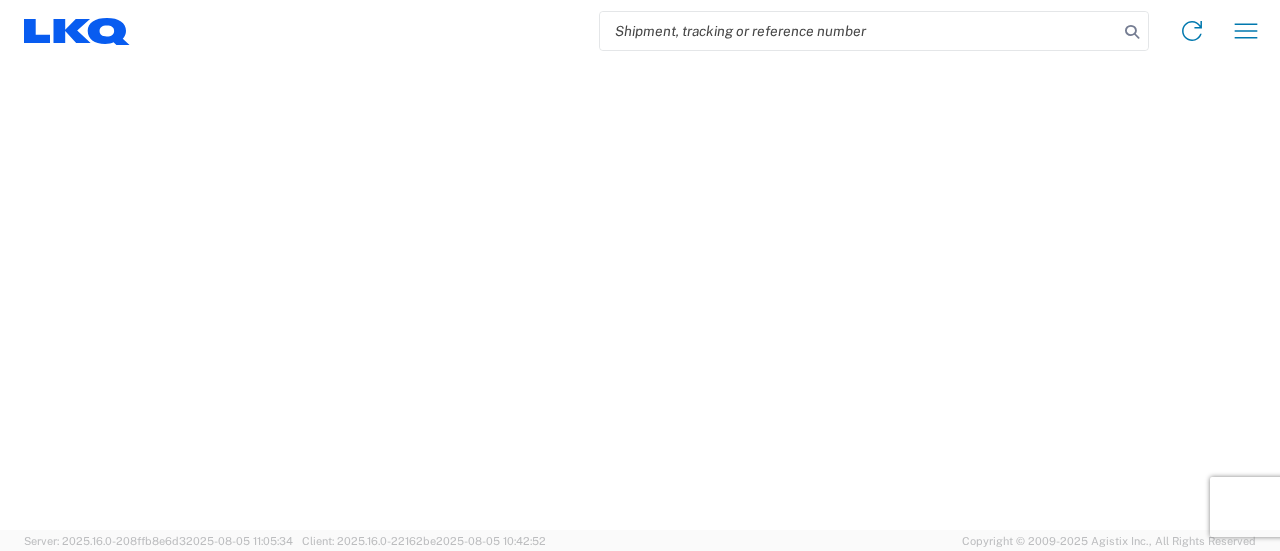 select on "FULL" 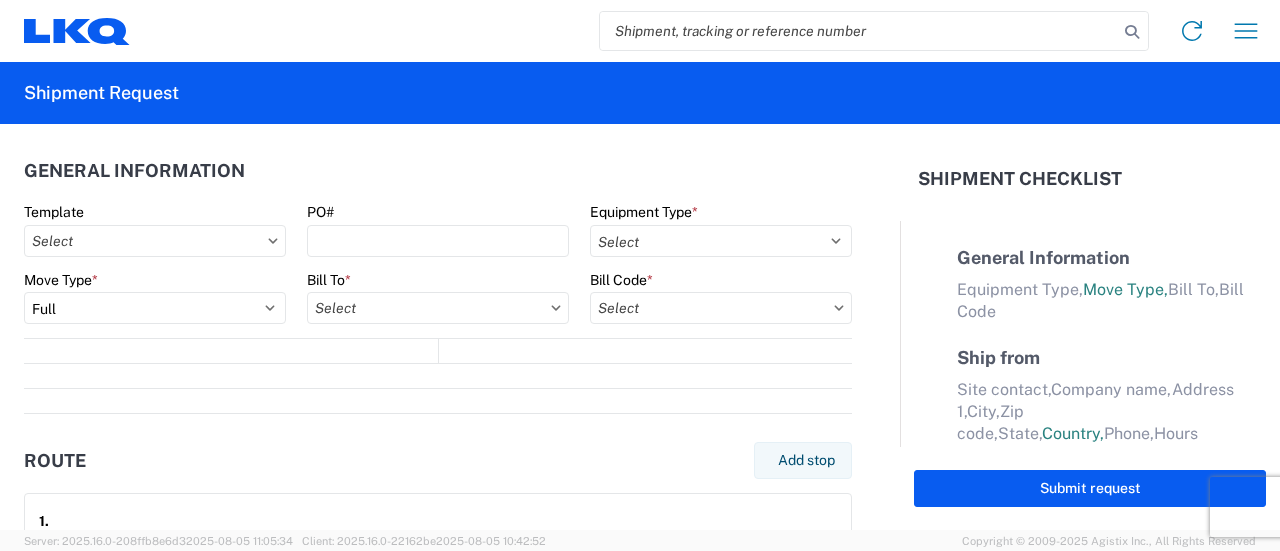 select on "LBS" 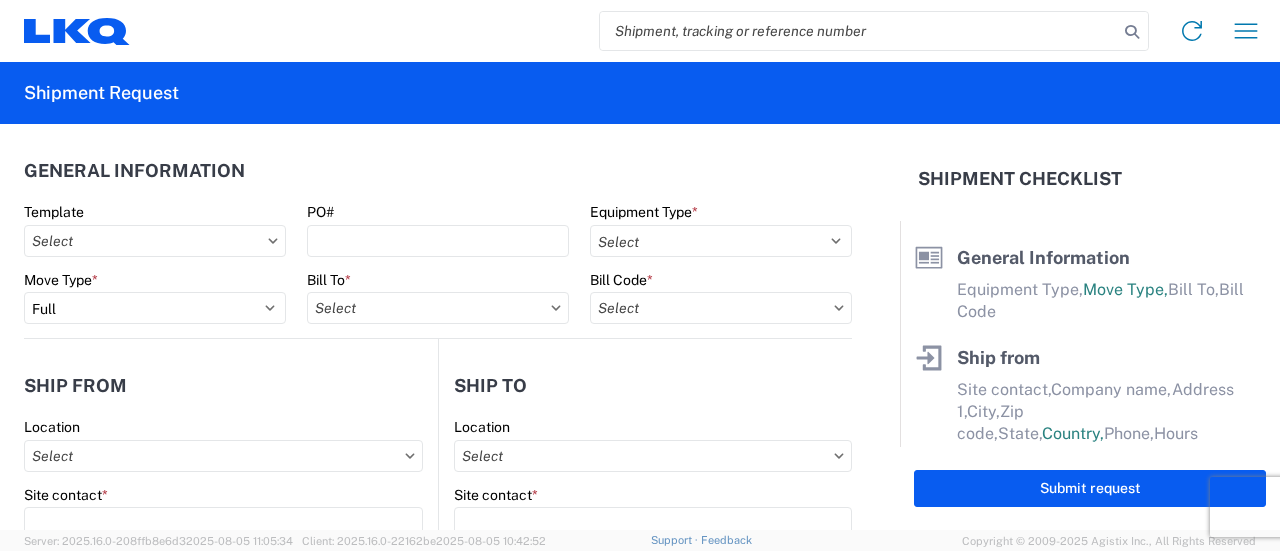 click 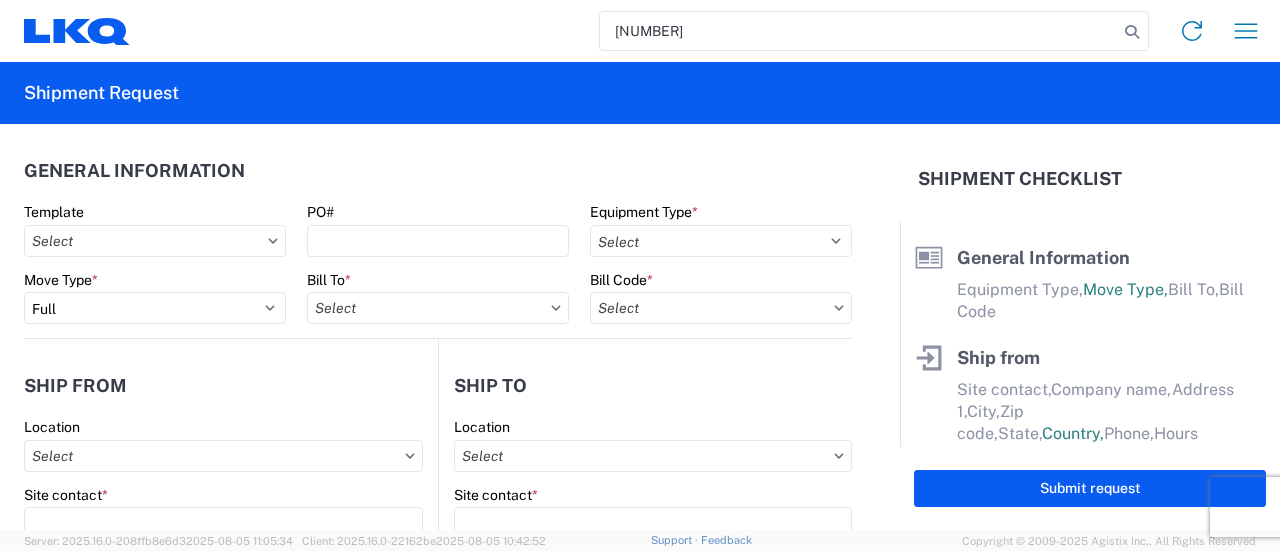 type on "[NUMBER]" 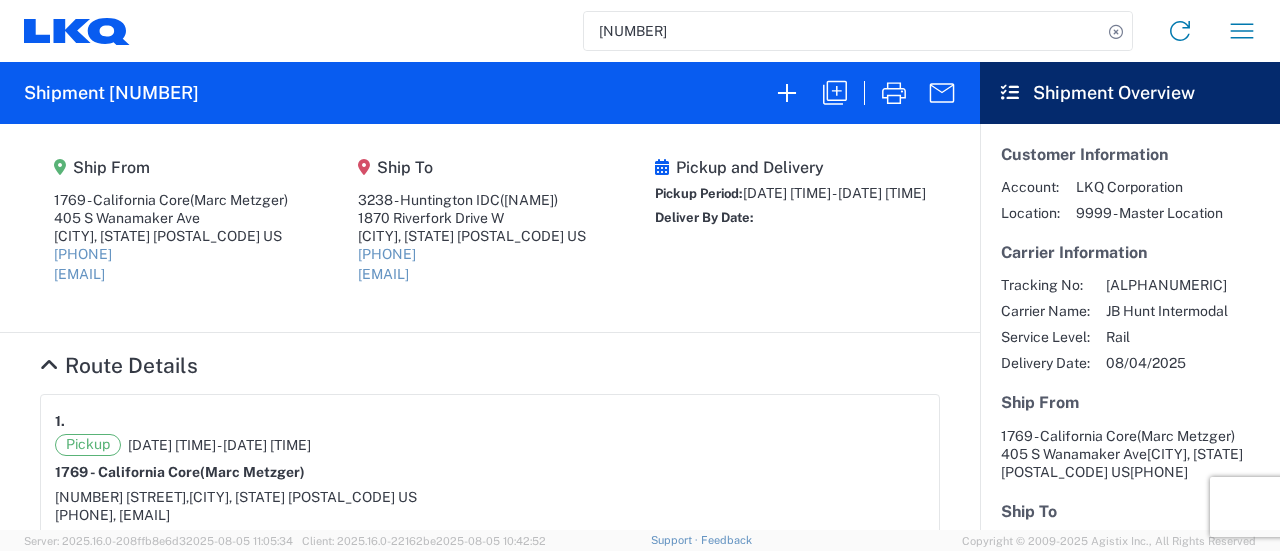 click on "Ship From  [NUMBER] - California Core  ([NAME]) [NUMBER] [STREET] [CITY], [STATE] [POSTAL_CODE] US [PHONE] [EMAIL] Ship To  [NUMBER] - Huntington IDC  ([NAME]) [NUMBER] [STREET] [CITY], [STATE] [POSTAL_CODE] US [PHONE] [EMAIL] Pickup and Delivery Pickup Period: [DATE] [TIME] - [DATE] [TIME] Deliver By Date:" 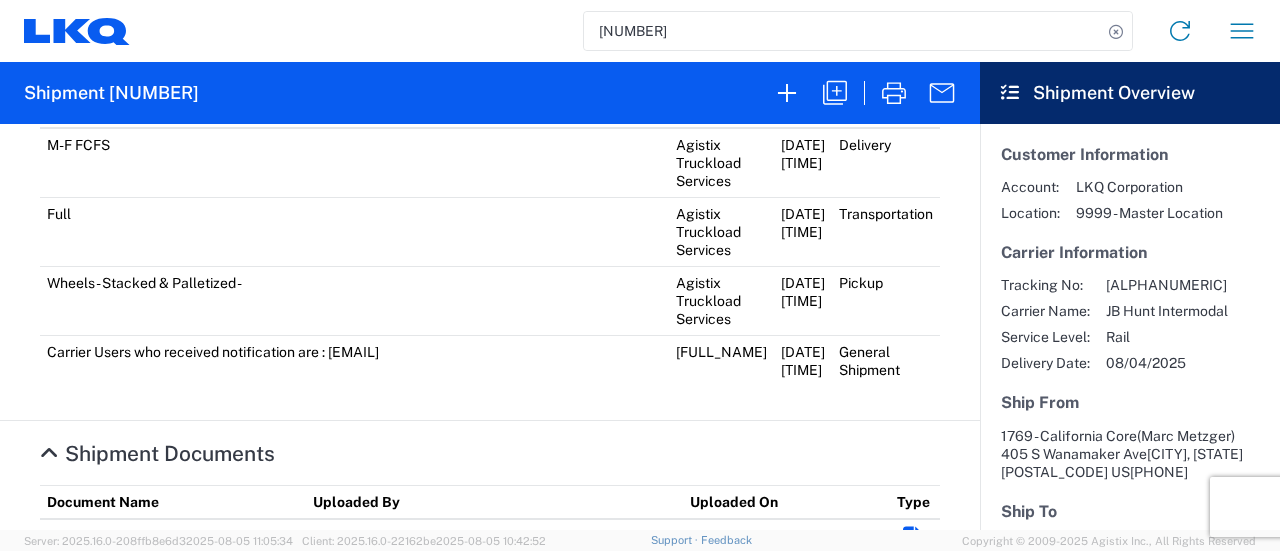 scroll, scrollTop: 1000, scrollLeft: 0, axis: vertical 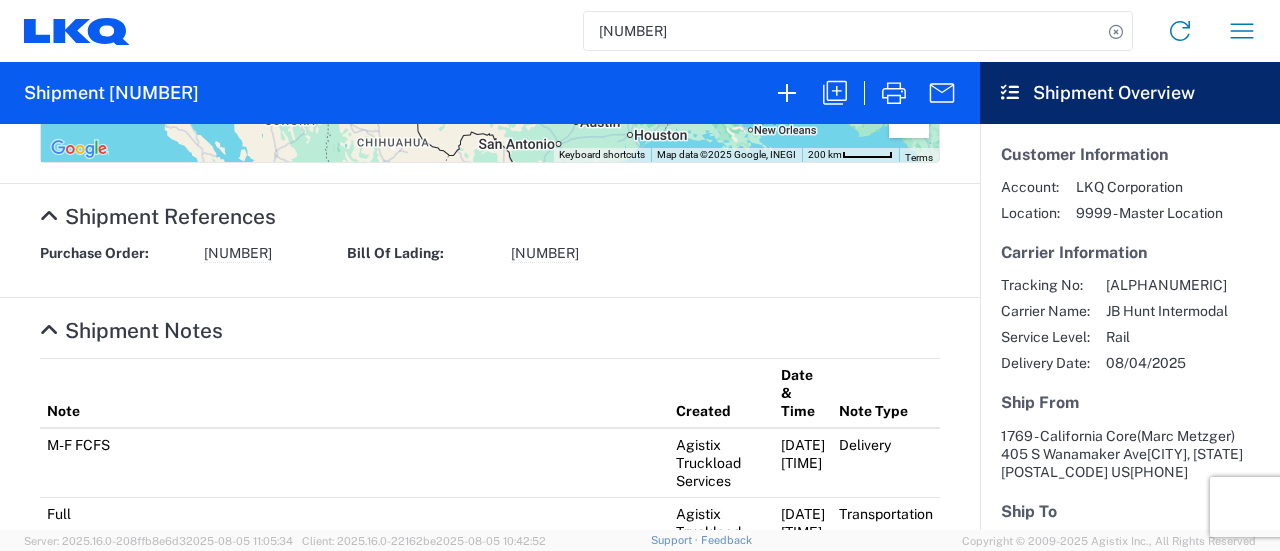 drag, startPoint x: 310, startPoint y: 355, endPoint x: 203, endPoint y: 355, distance: 107 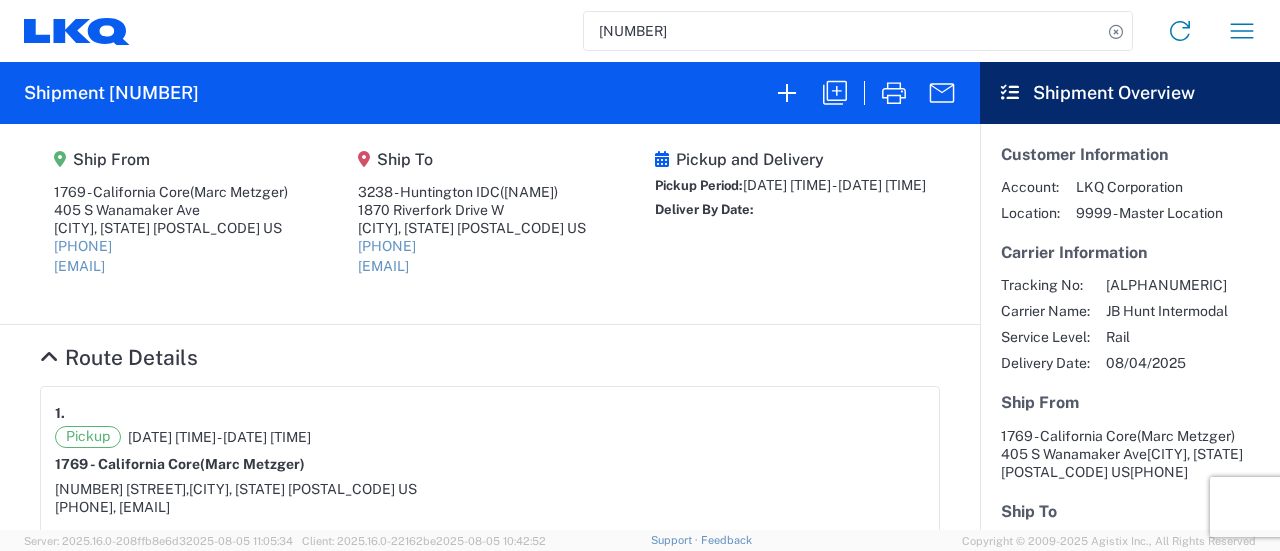 scroll, scrollTop: 0, scrollLeft: 0, axis: both 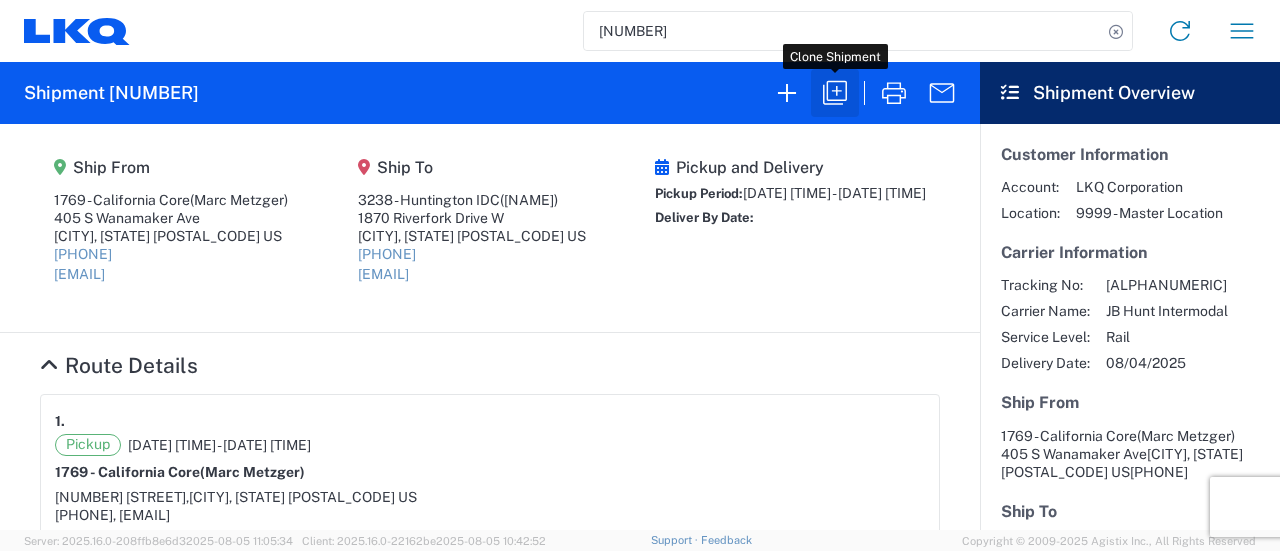 click 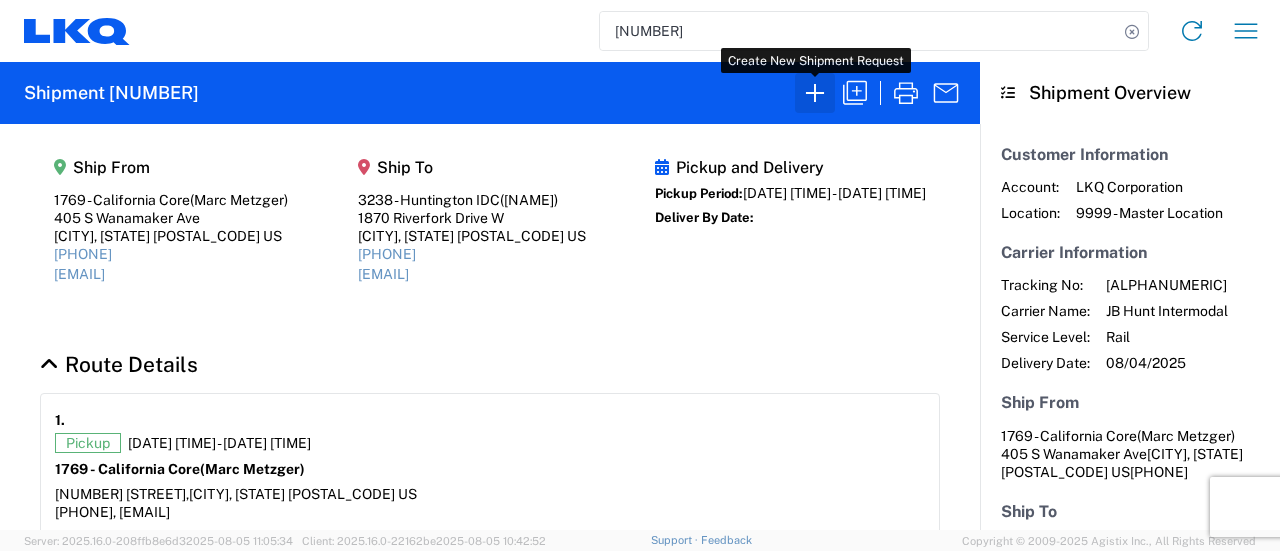 select on "BCAR" 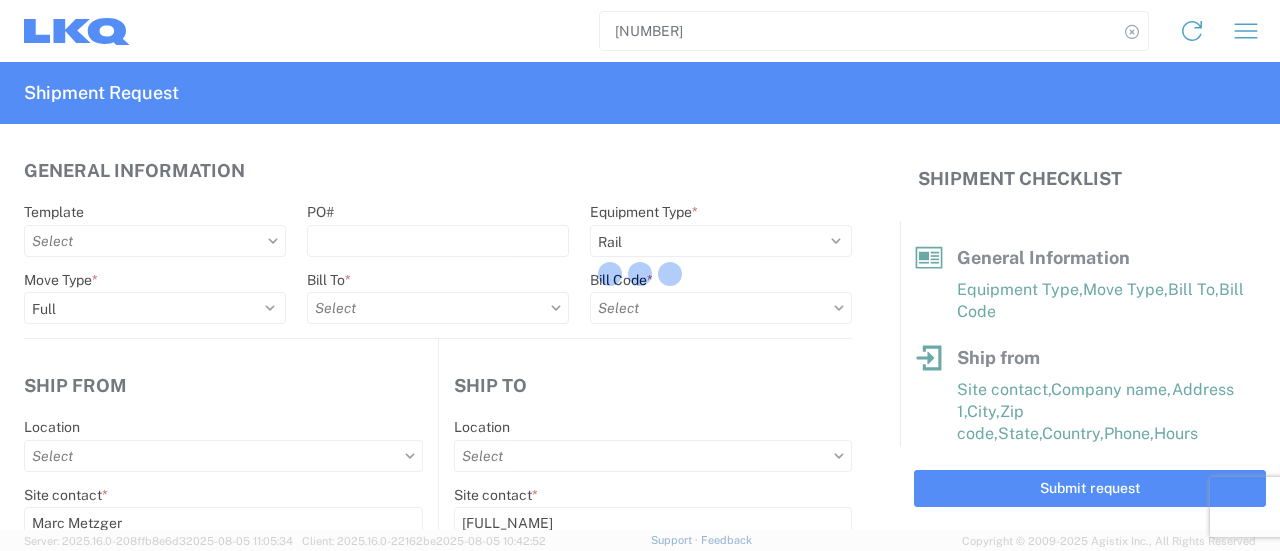 type on "3238 - Huntington IDC" 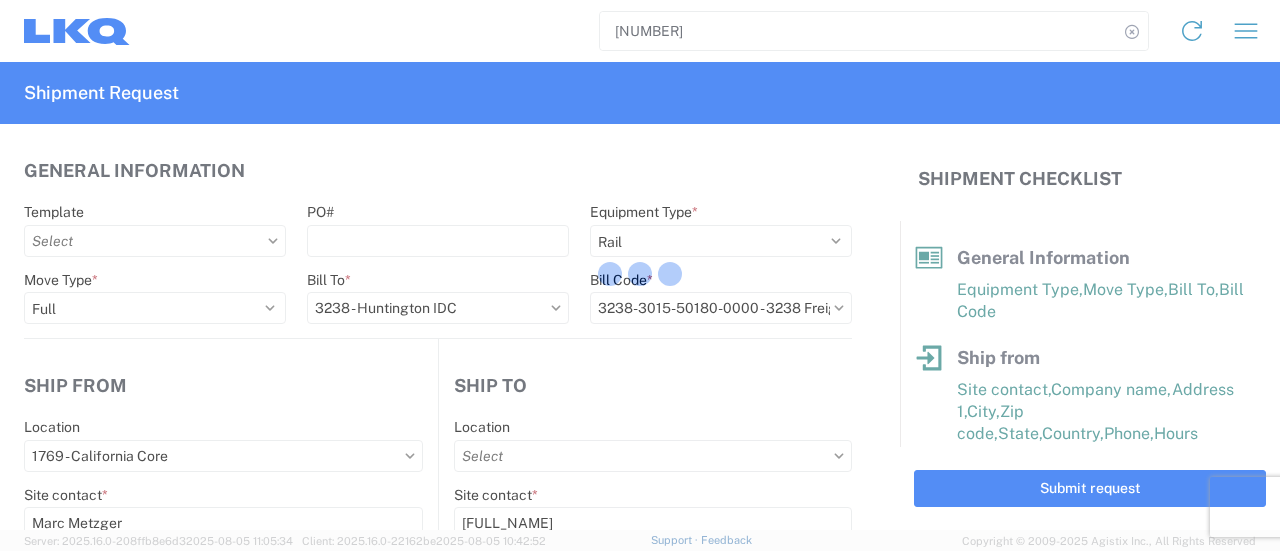 type on "3238 - Huntington IDC" 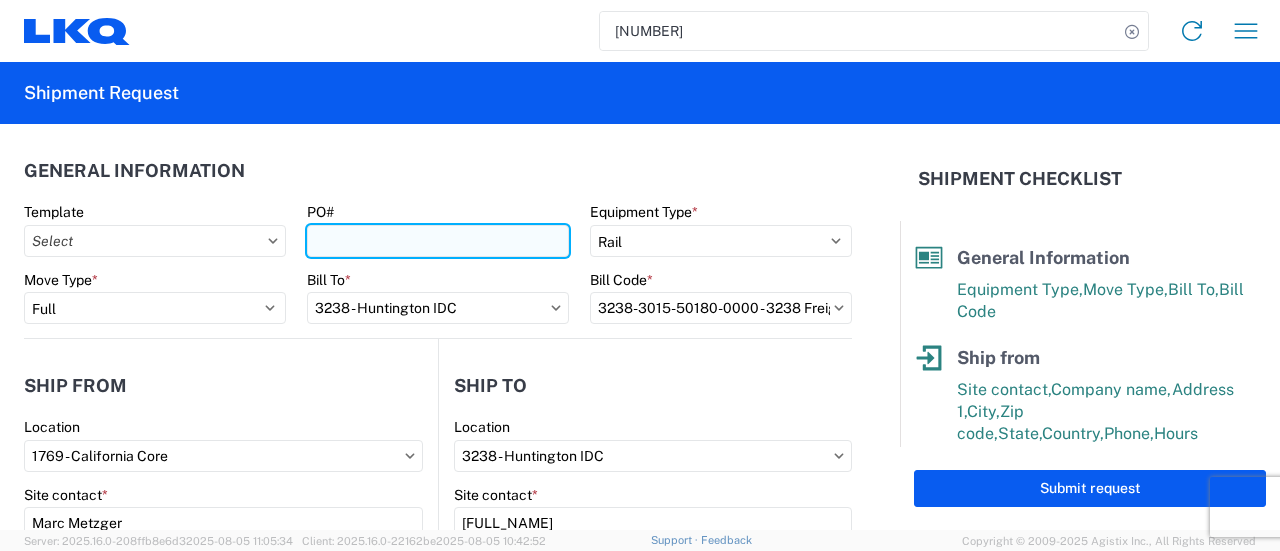 click on "PO#" at bounding box center [438, 241] 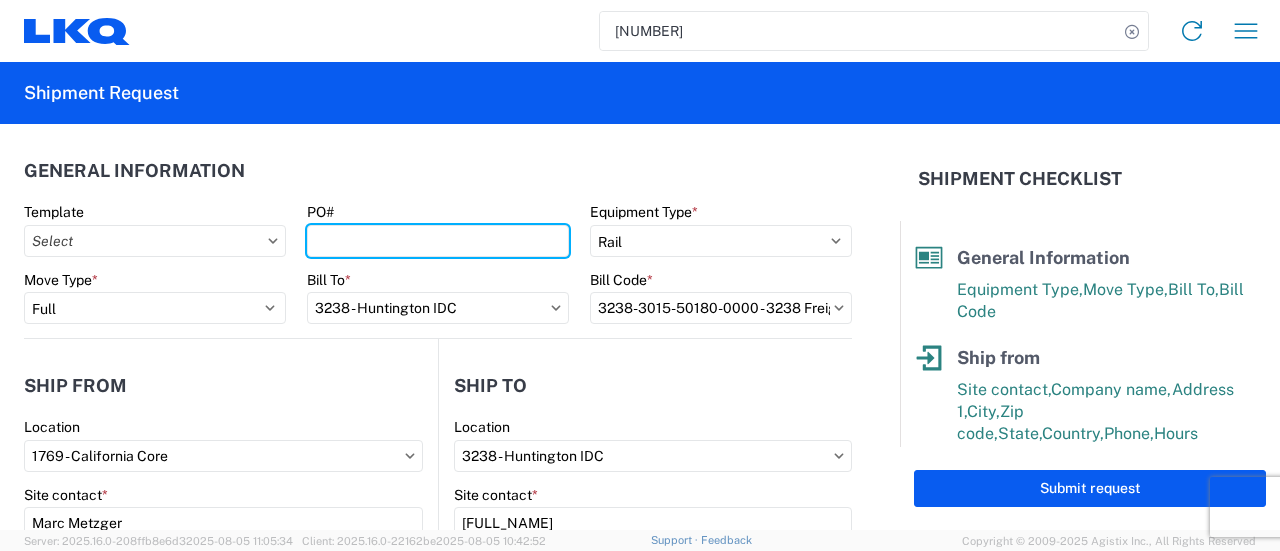paste on "[NUMBER]" 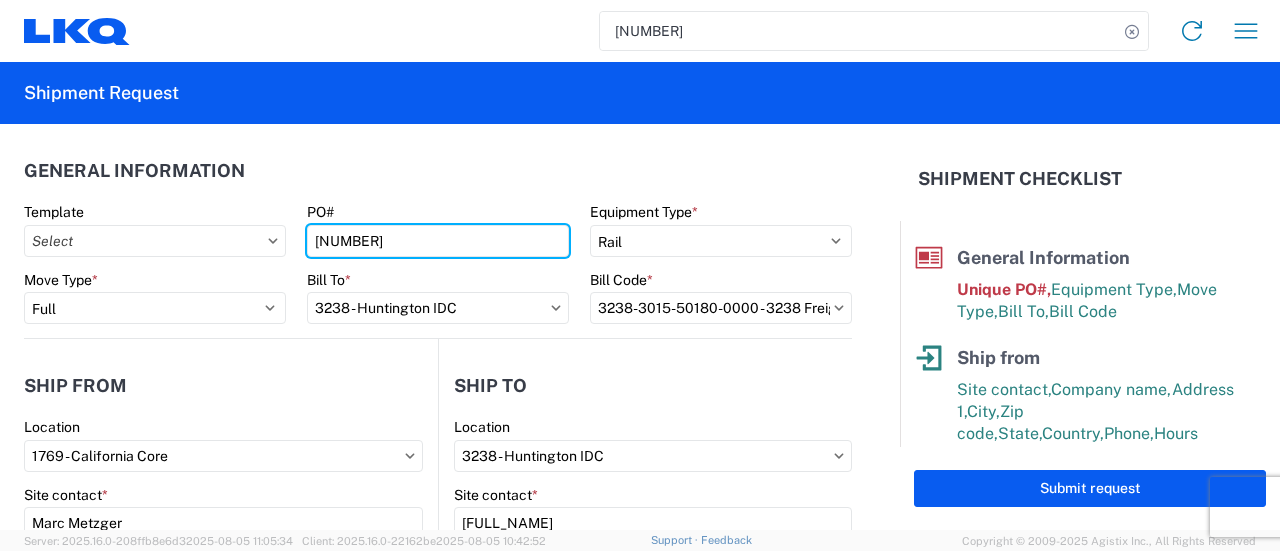 drag, startPoint x: 308, startPoint y: 243, endPoint x: 346, endPoint y: 258, distance: 40.853397 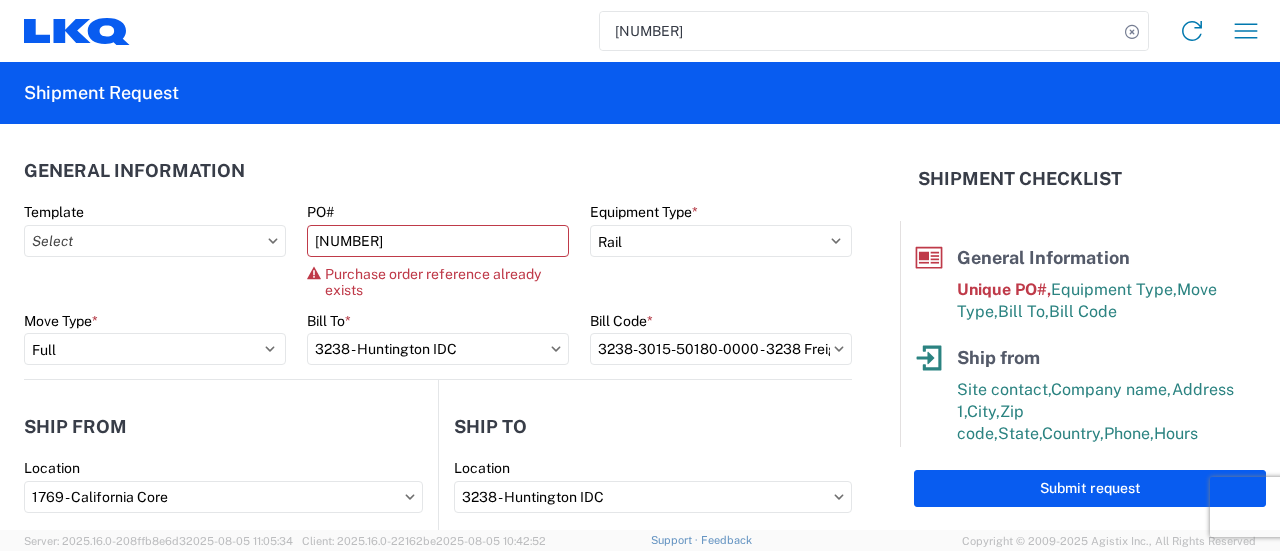 click on "General Information" 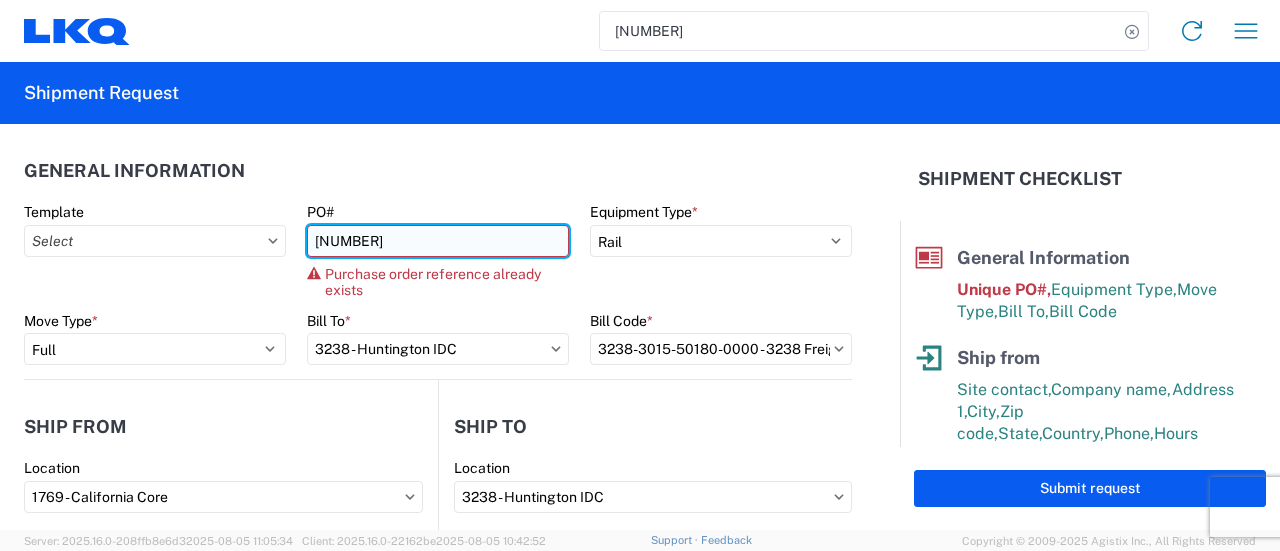click on "[NUMBER]" at bounding box center [438, 241] 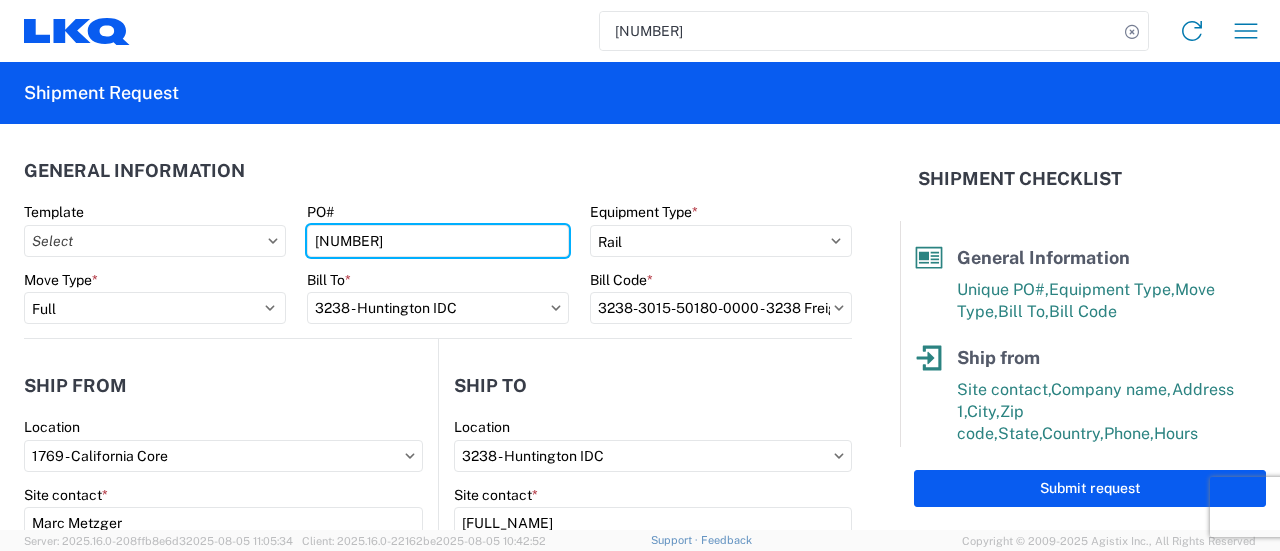 type on "[NUMBER]" 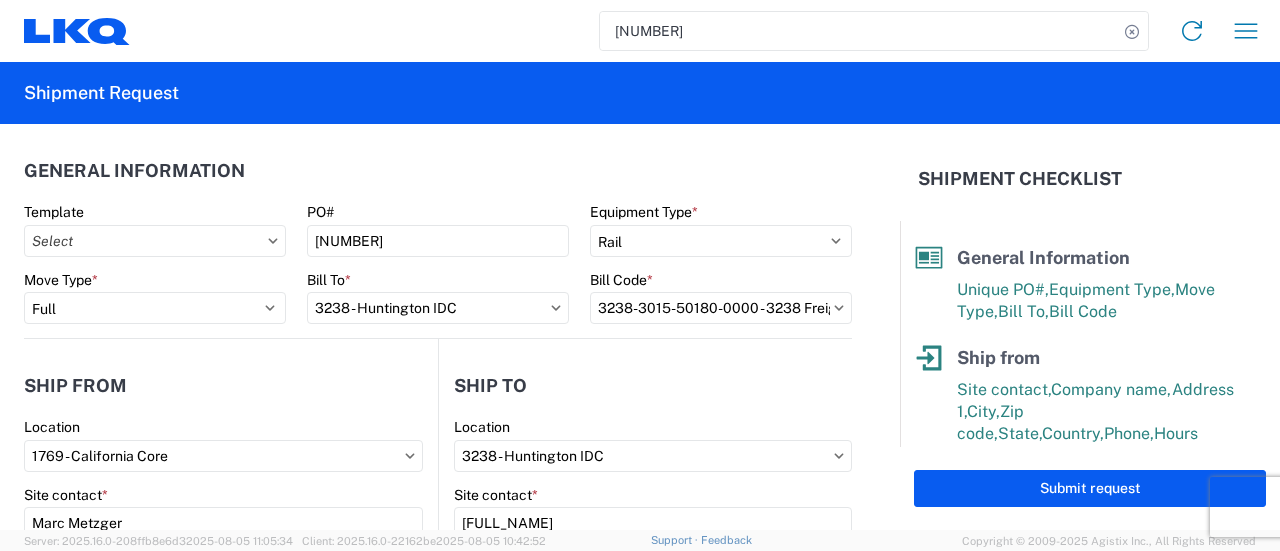 click on "General Information Template PO# [NUMBER] Equipment Type * Select 53’ Dry Van Flatbed Dropdeck (van) Lowboy (flatbed) Rail Move Type * Select Full Partial TL Bill To * [NUMBER] - Huntington IDC Bill Code * [NUMBER] - [NUMBER] - [NUMBER] - [NUMBER] [TEXT]" 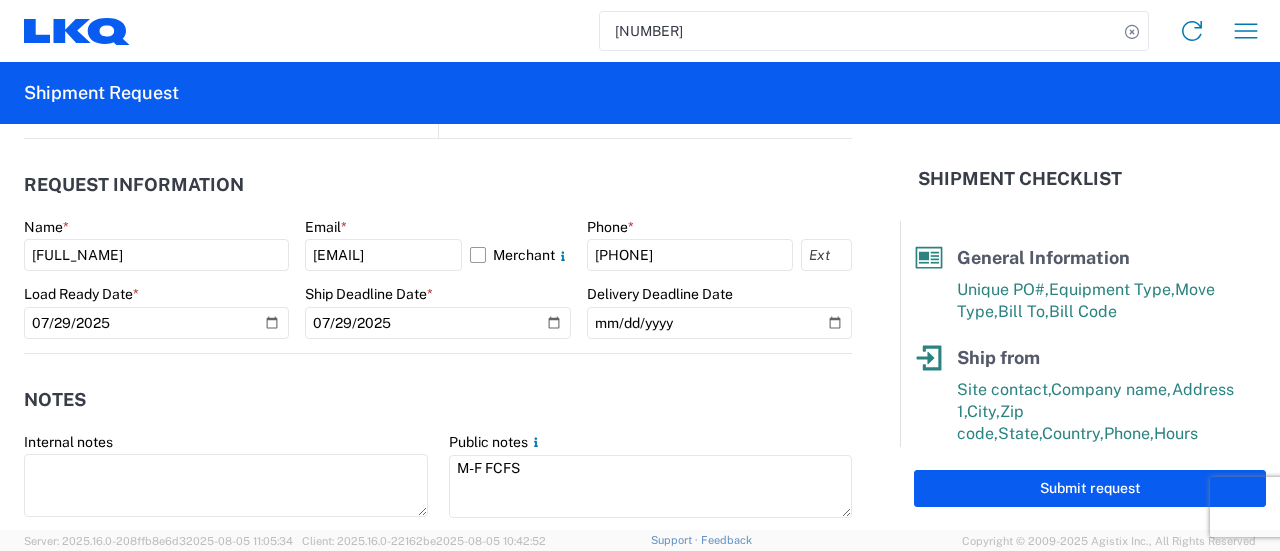 scroll, scrollTop: 1100, scrollLeft: 0, axis: vertical 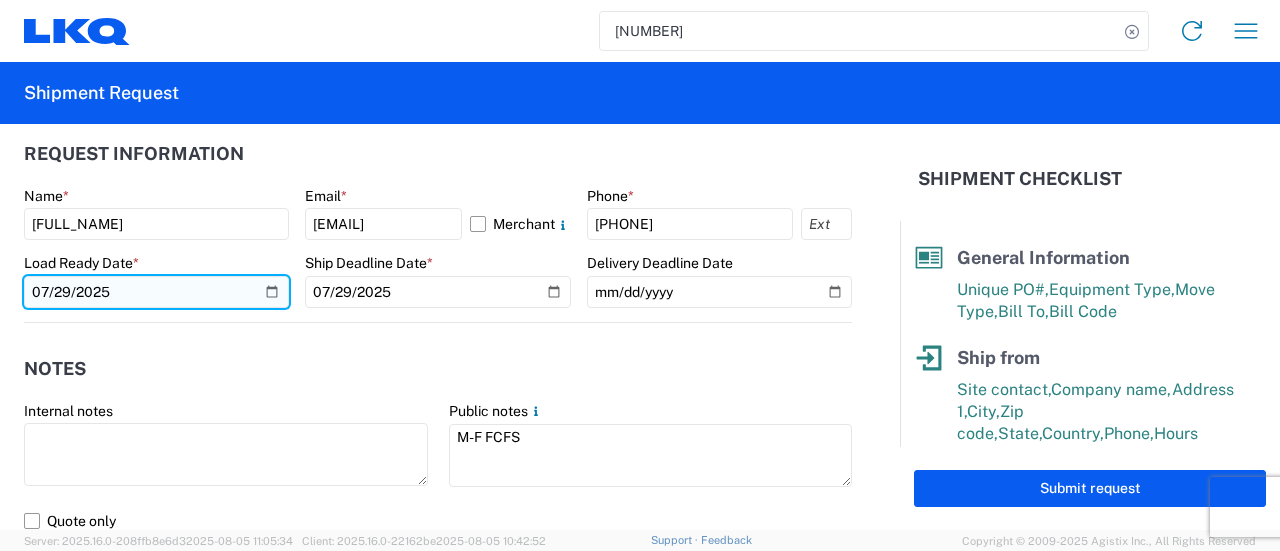 click on "2025-07-29" 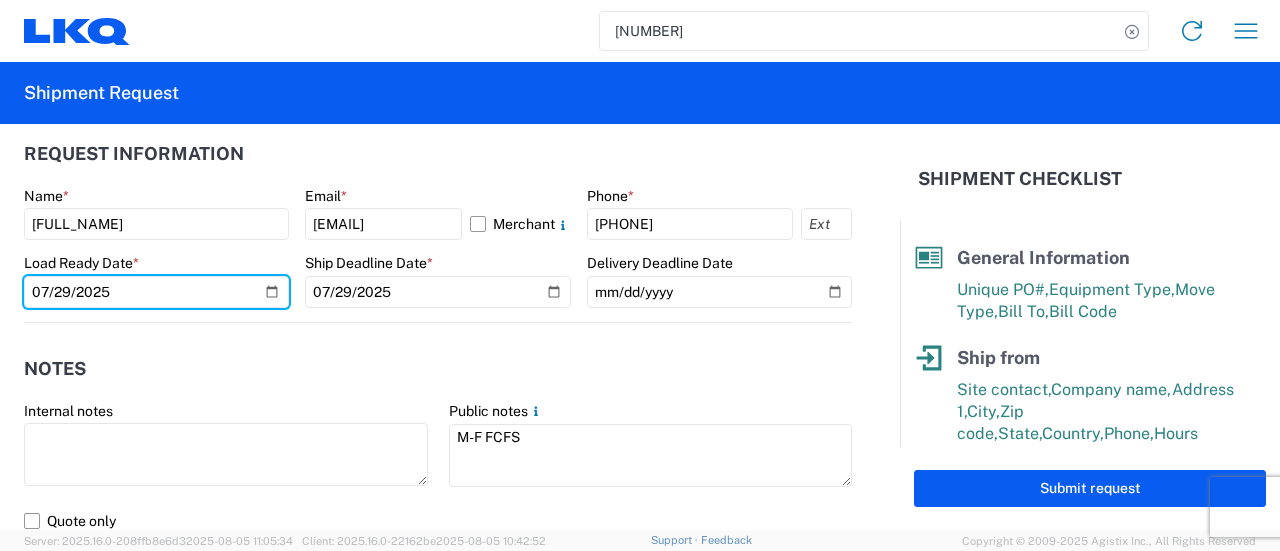type on "2025-08-08" 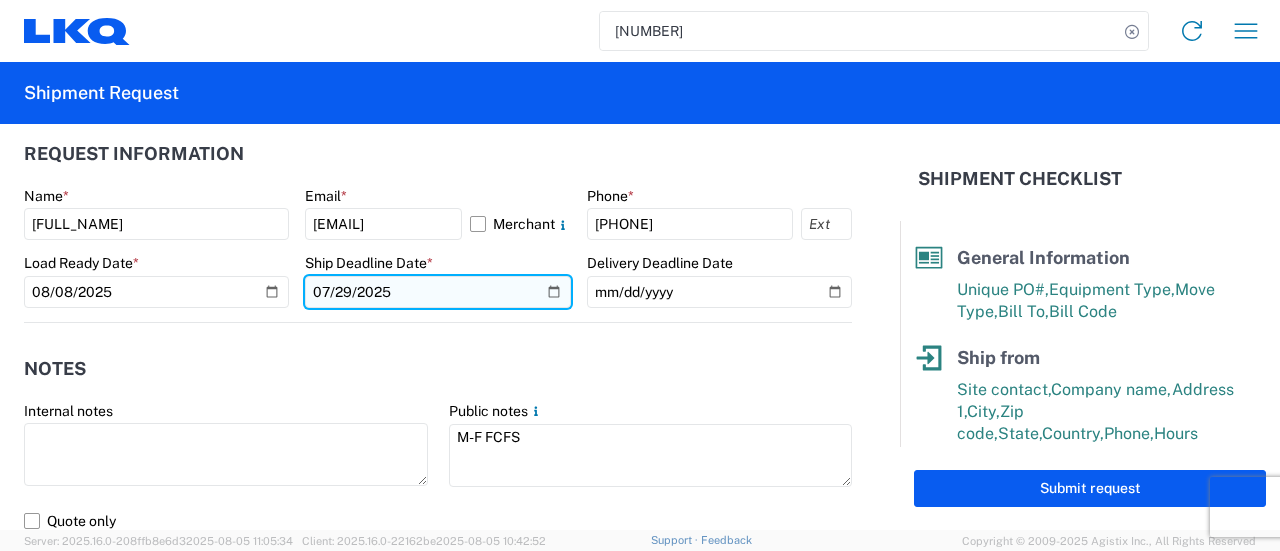 click on "2025-07-29" 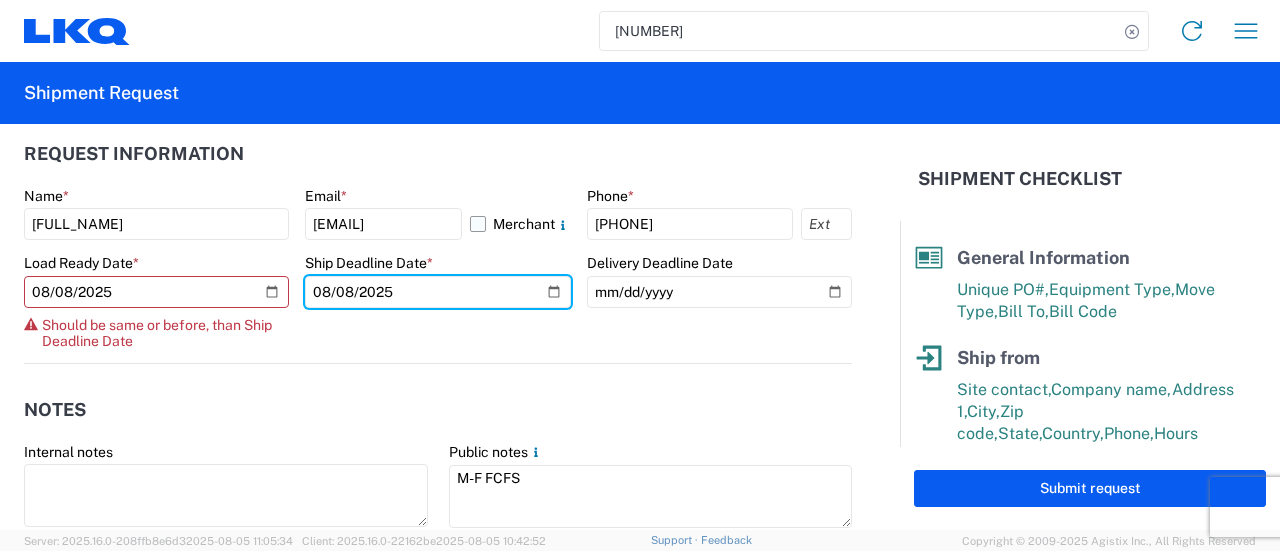 type on "2025-08-08" 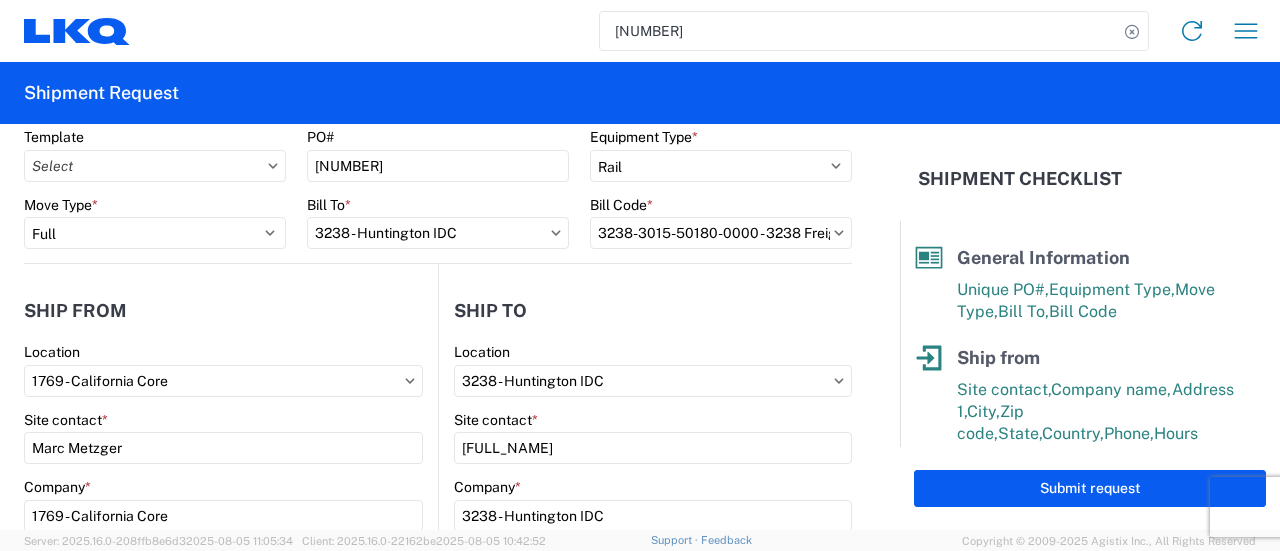 scroll, scrollTop: 0, scrollLeft: 0, axis: both 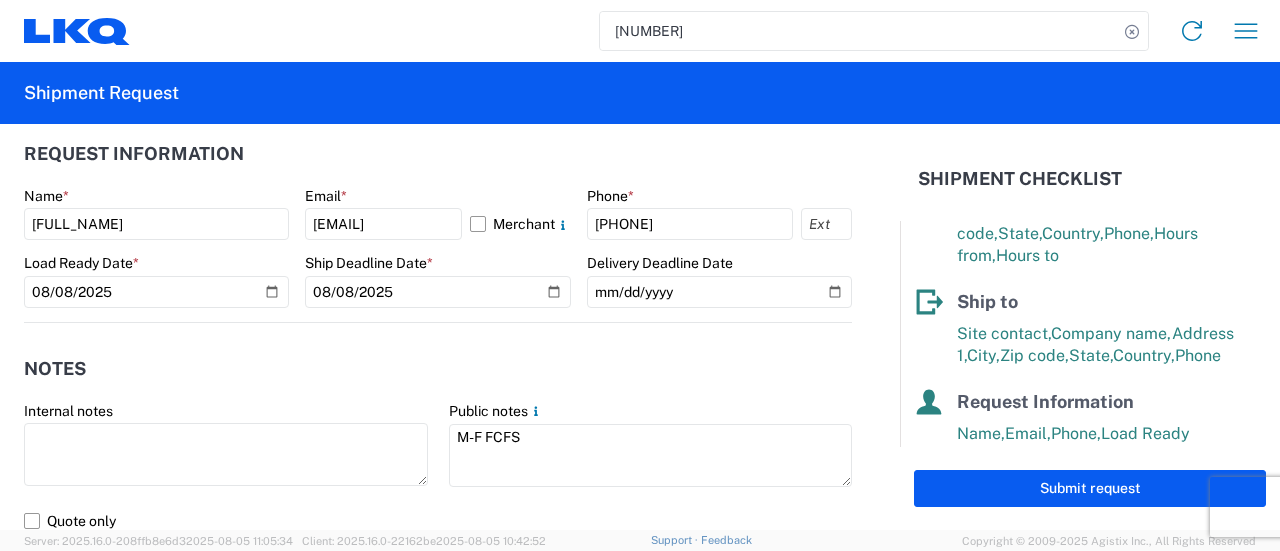 click on "Submit request" 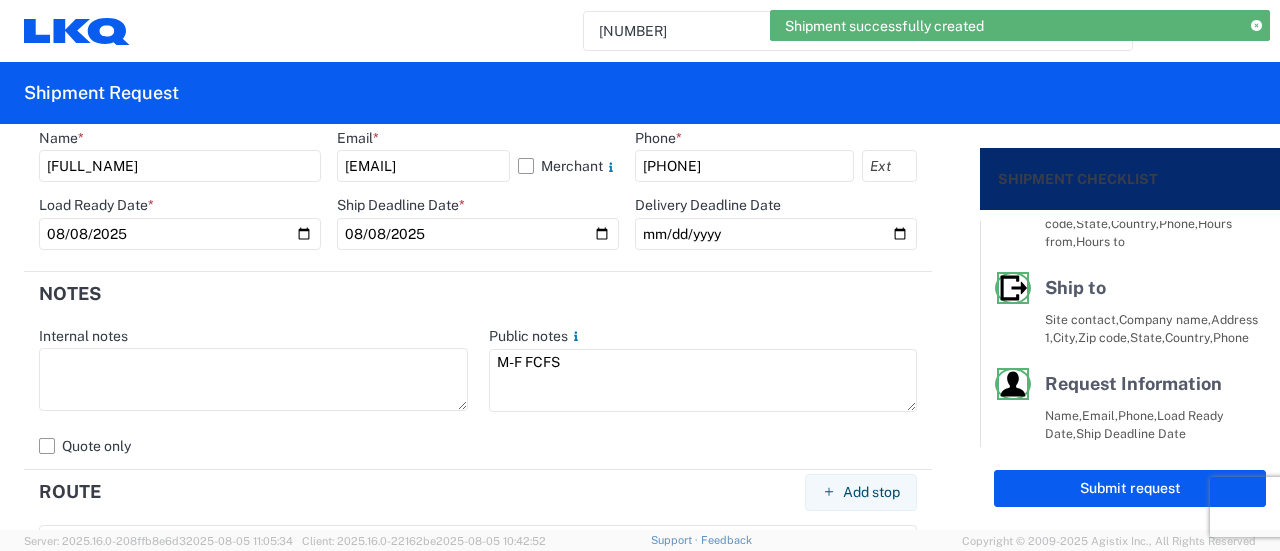 scroll, scrollTop: 186, scrollLeft: 0, axis: vertical 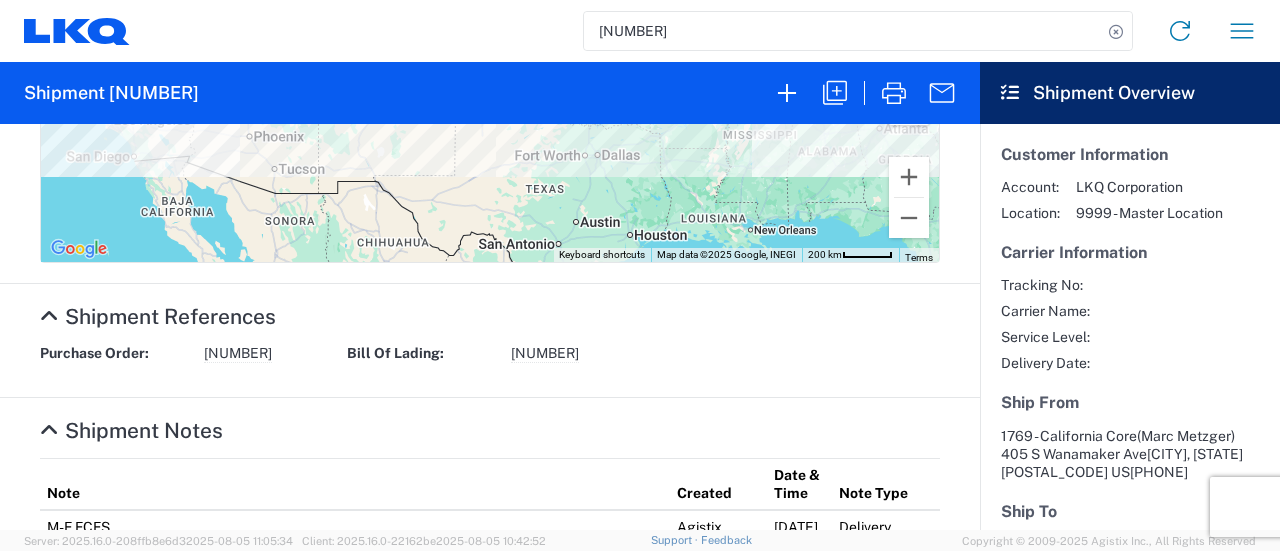 drag, startPoint x: 294, startPoint y: 465, endPoint x: 274, endPoint y: 474, distance: 21.931713 